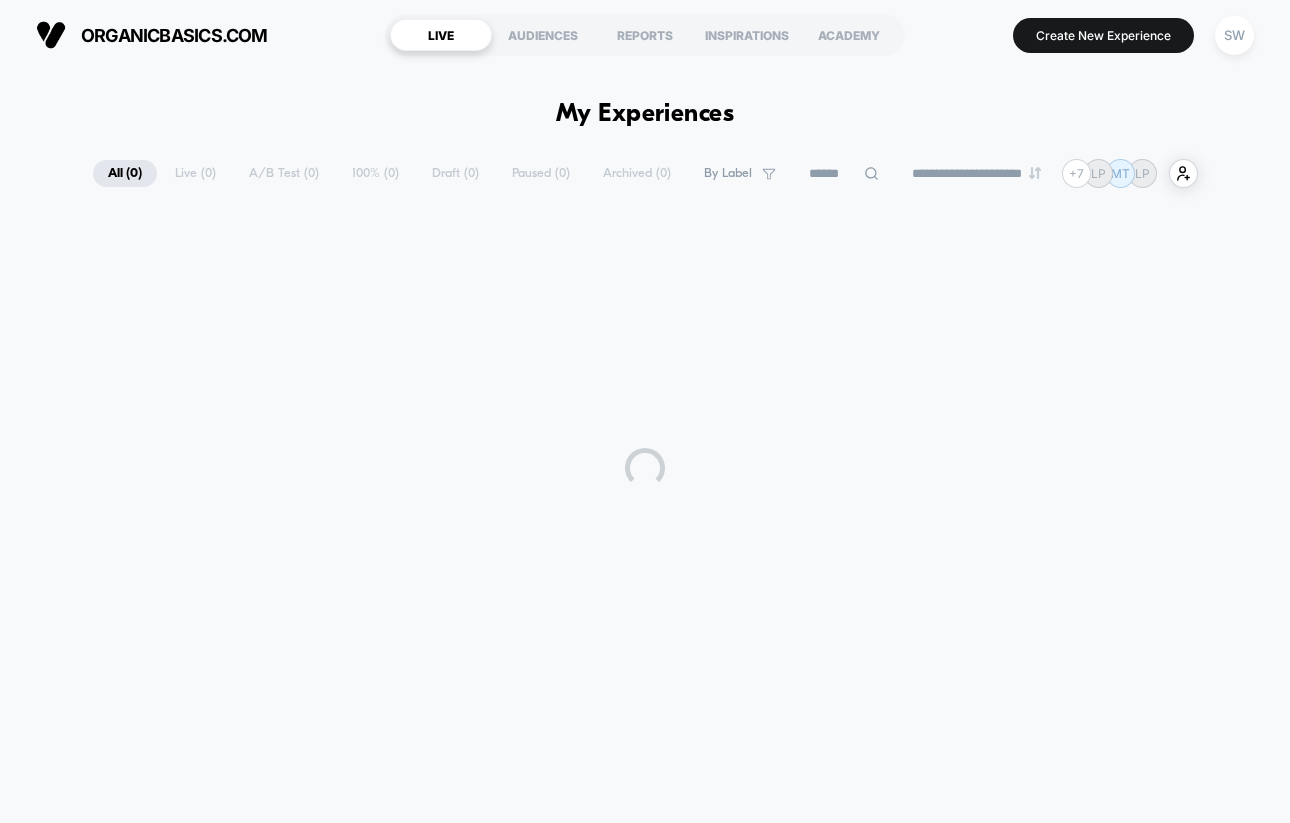 scroll, scrollTop: 0, scrollLeft: 0, axis: both 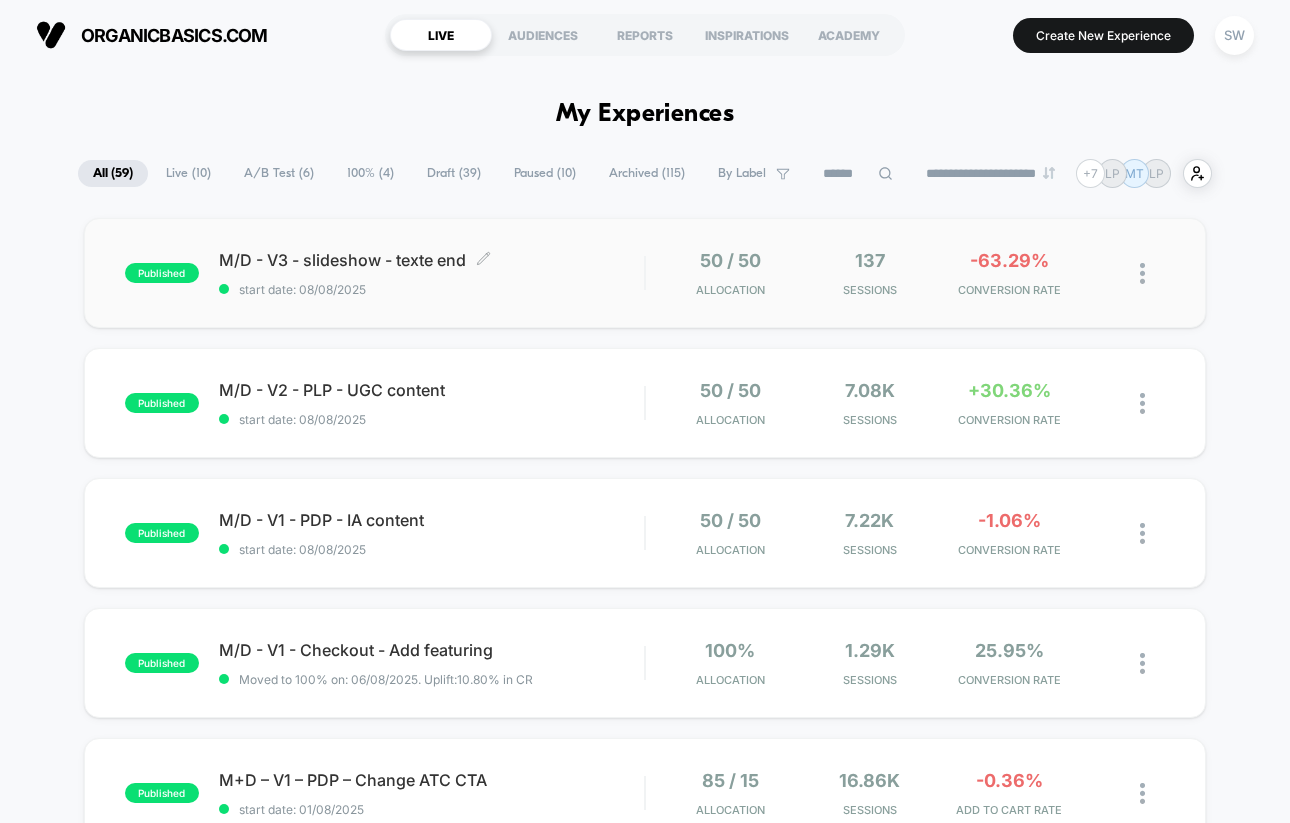 click on "M/D - V3 - slideshow - texte end Click to edit experience details" at bounding box center [431, 260] 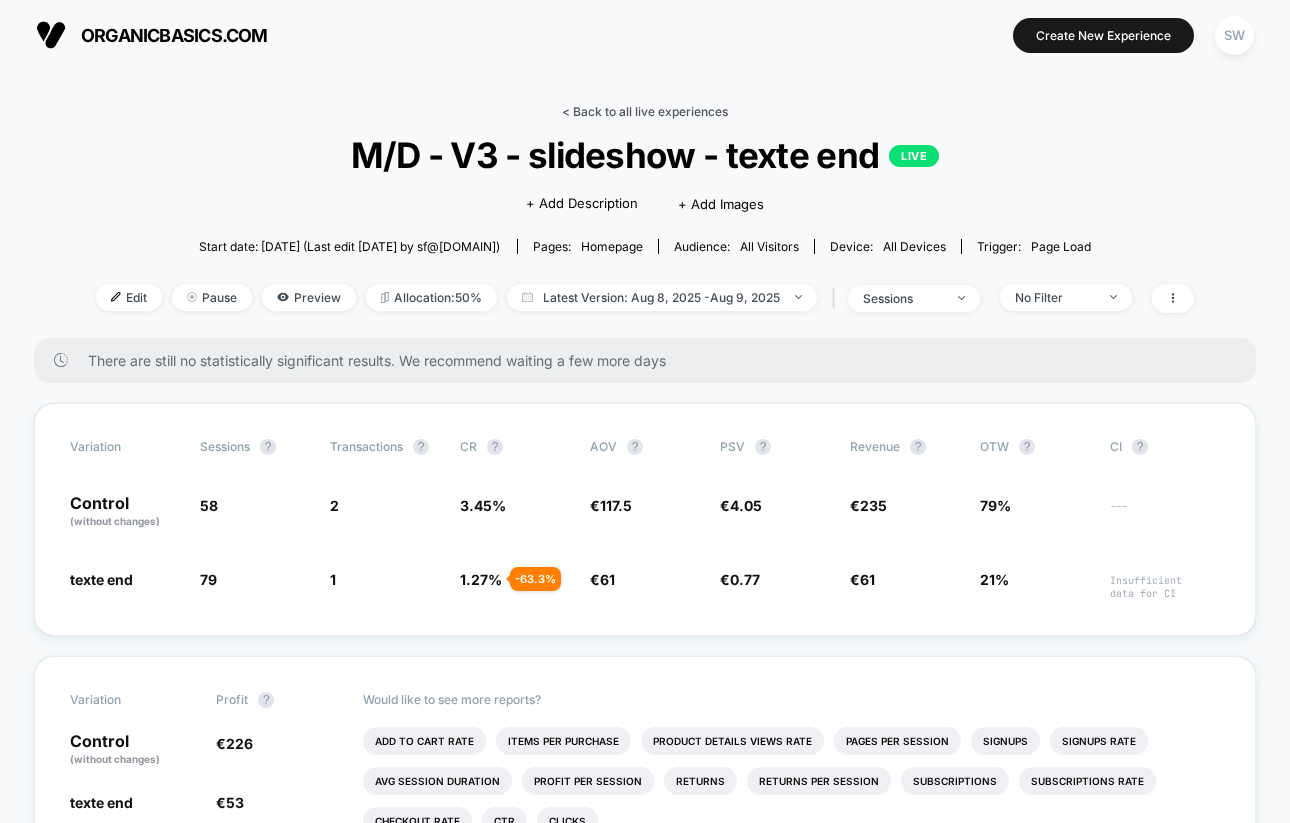 click on "< Back to all live experiences" at bounding box center (645, 111) 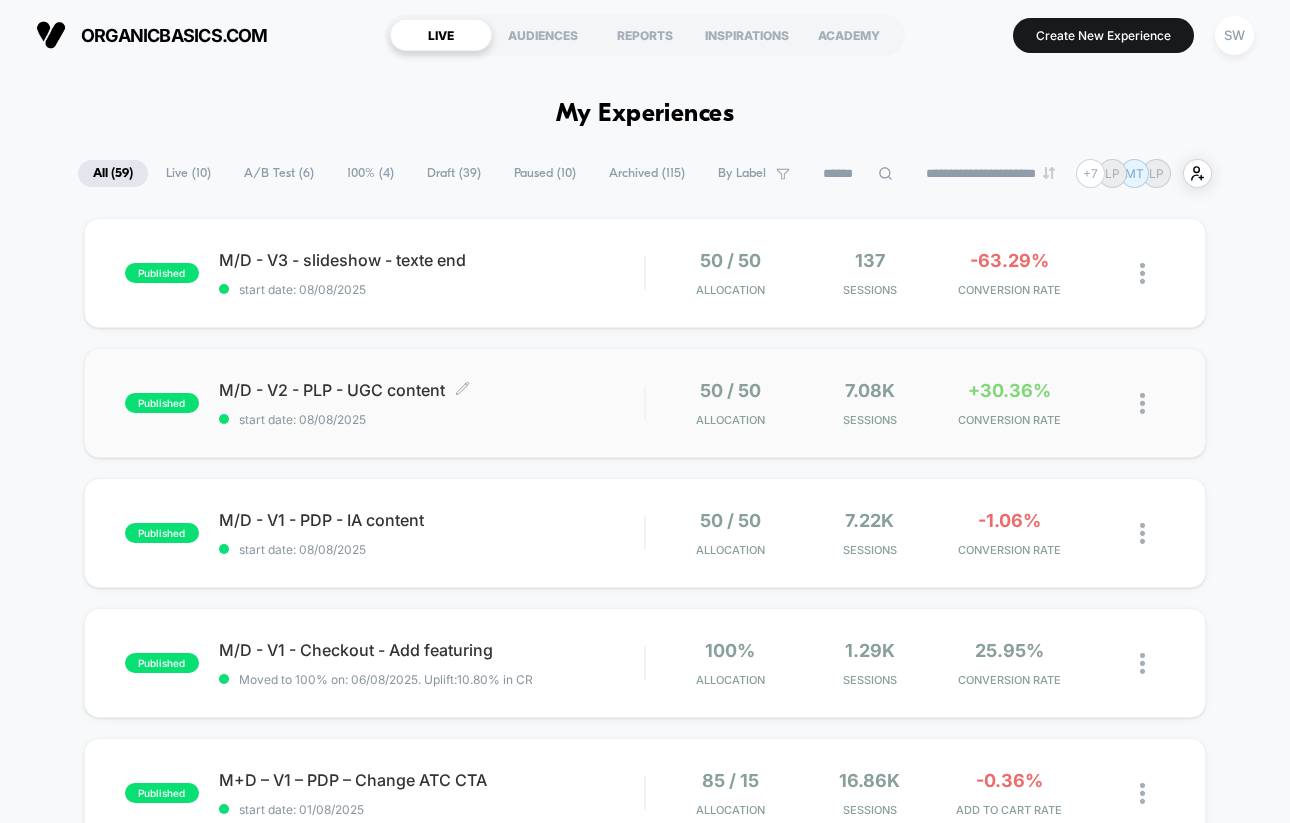click on "M/D - V2 - PLP - UGC content Click to edit experience details Click to edit experience details start date: [DATE]" at bounding box center [431, 403] 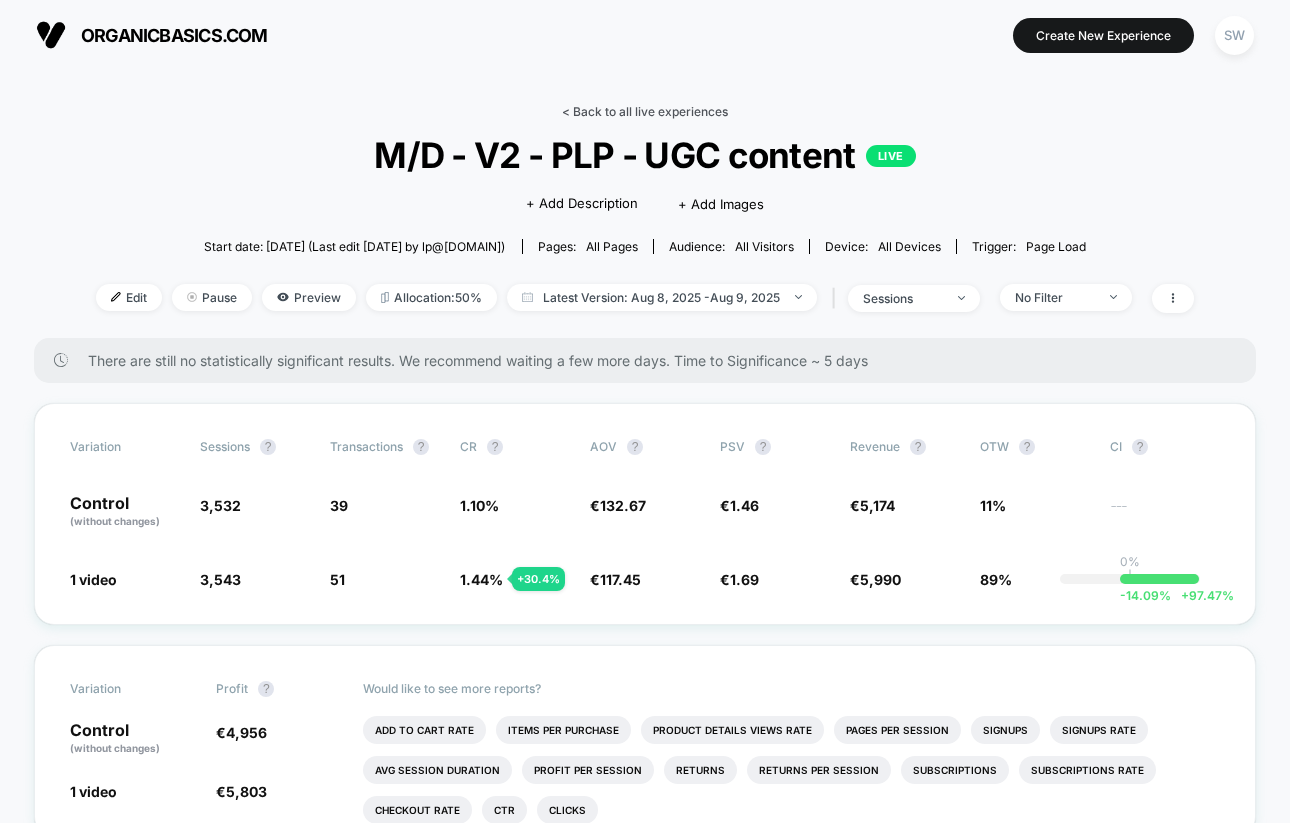 click on "< Back to all live experiences" at bounding box center (645, 111) 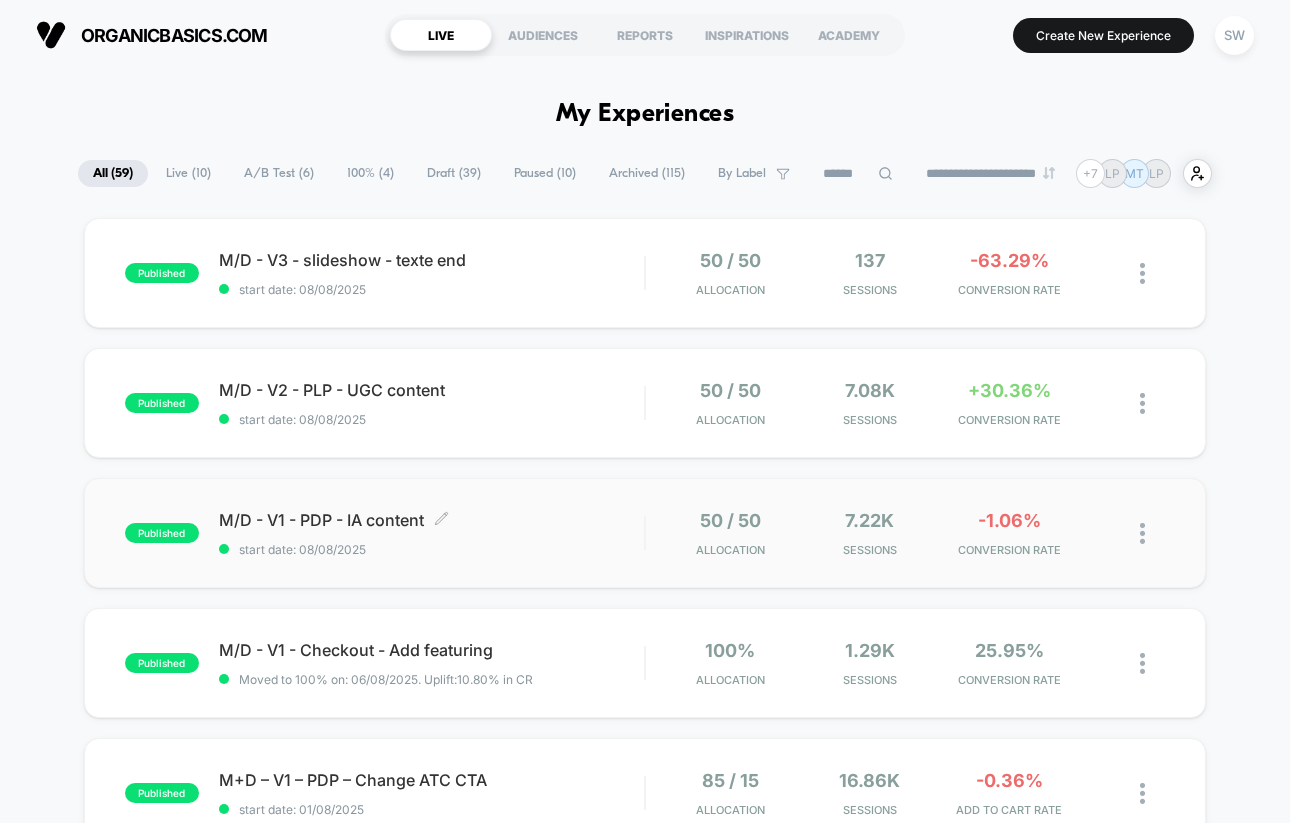 click on "start date: 08/08/2025" at bounding box center (431, 549) 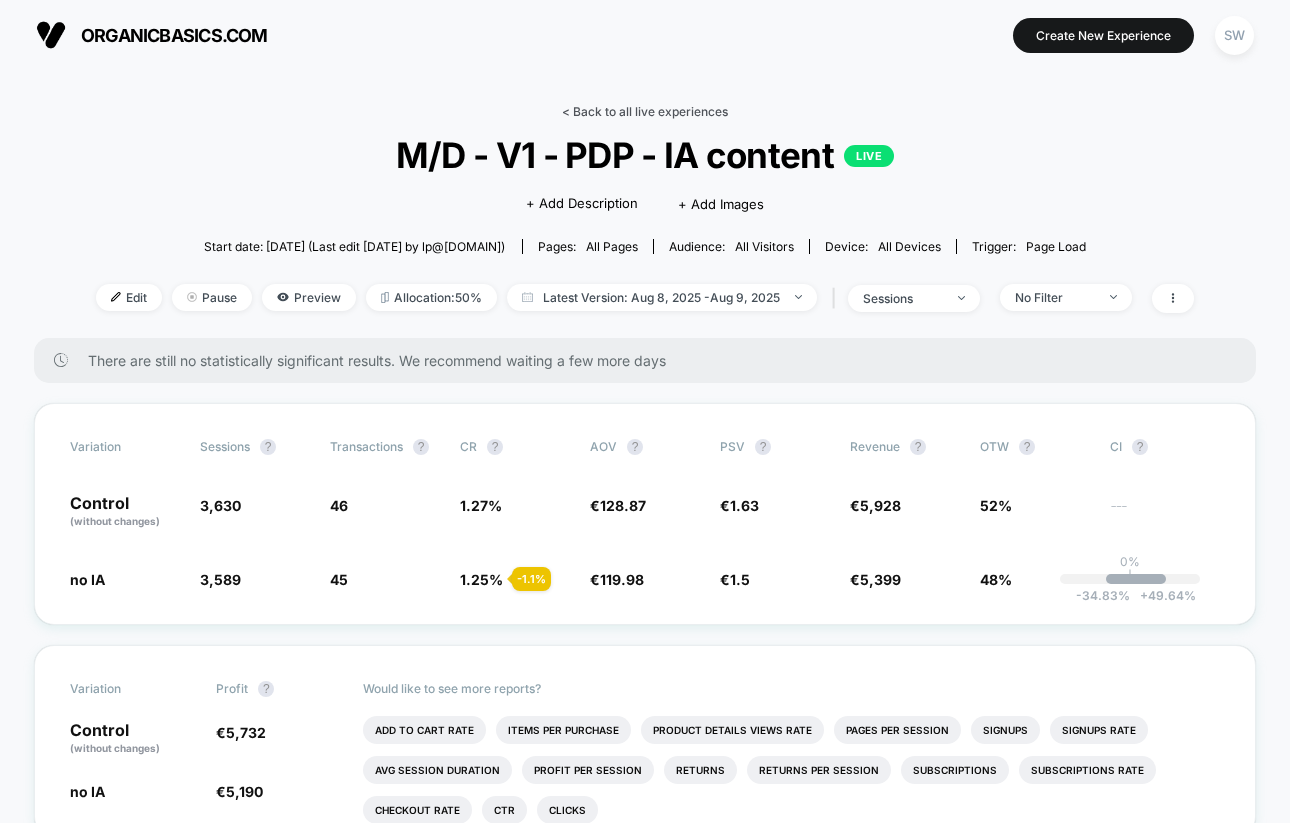 click on "< Back to all live experiences" at bounding box center [645, 111] 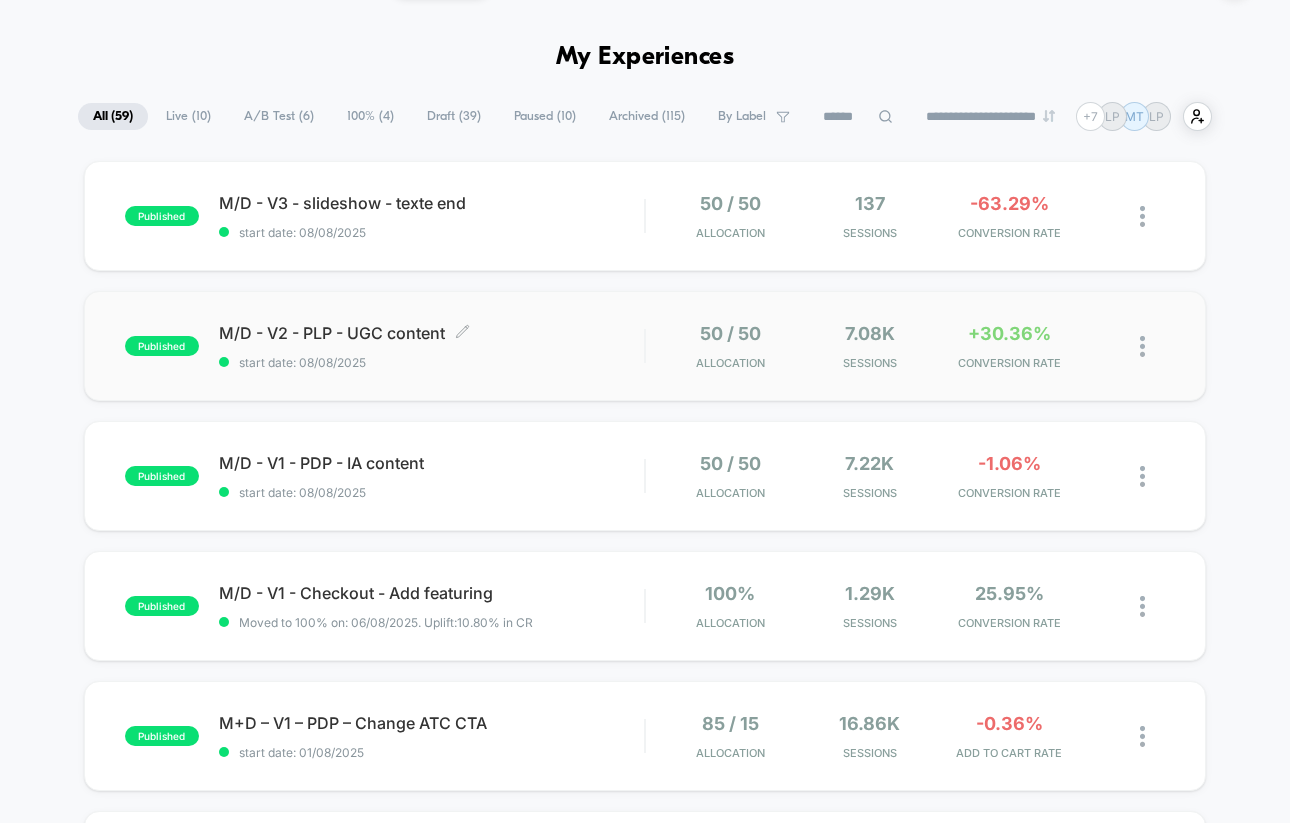 scroll, scrollTop: 77, scrollLeft: 0, axis: vertical 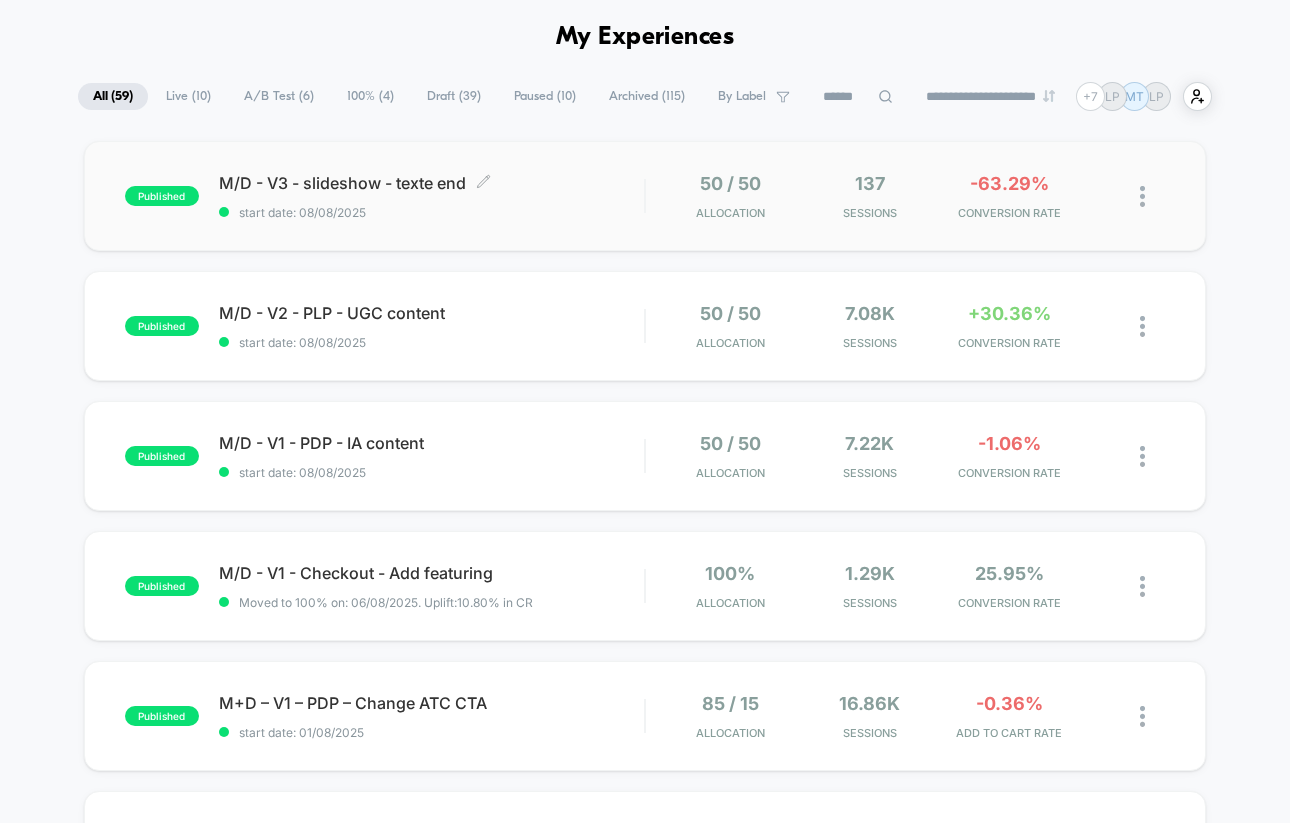 click on "M/D - V3 - slideshow - texte end Click to edit experience details Click to edit experience details start date: [DATE]" at bounding box center (431, 196) 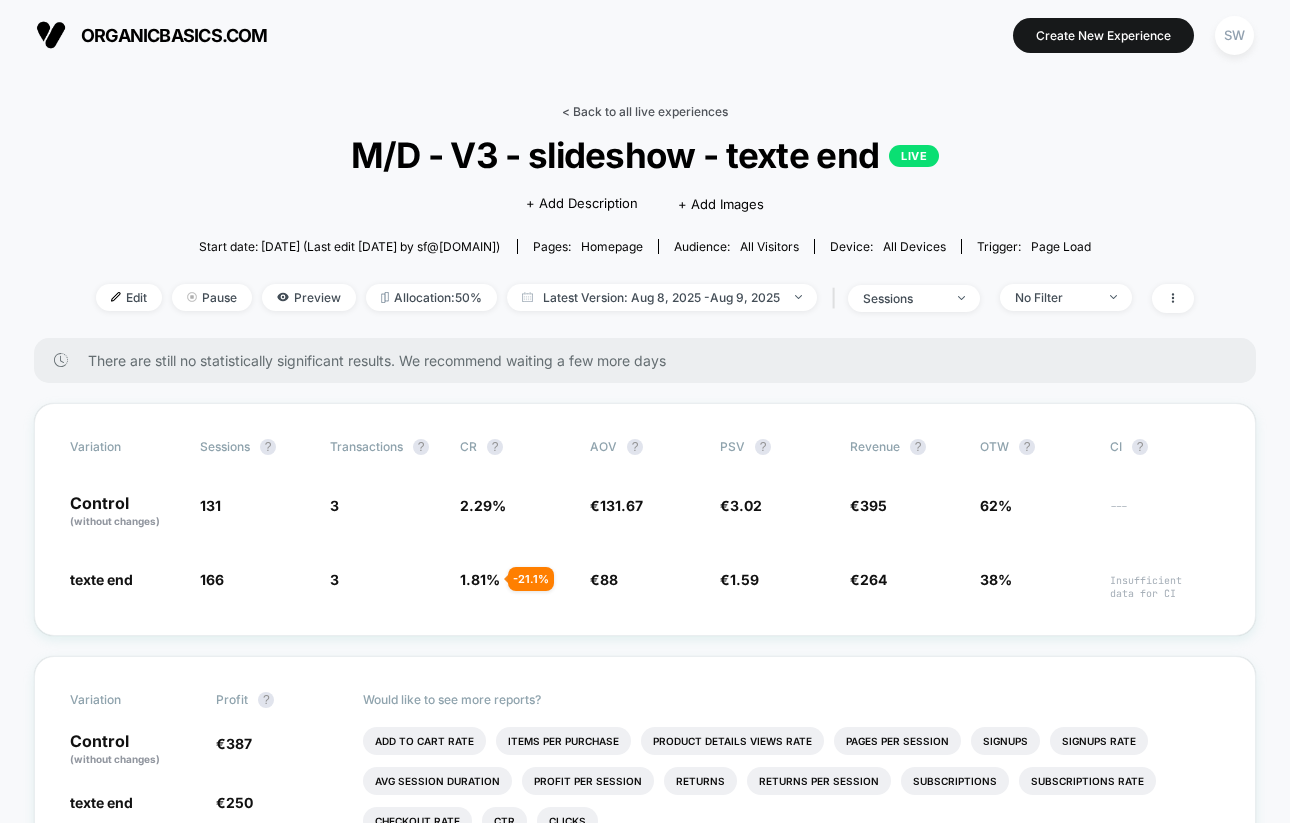 click on "< Back to all live experiences" at bounding box center [645, 111] 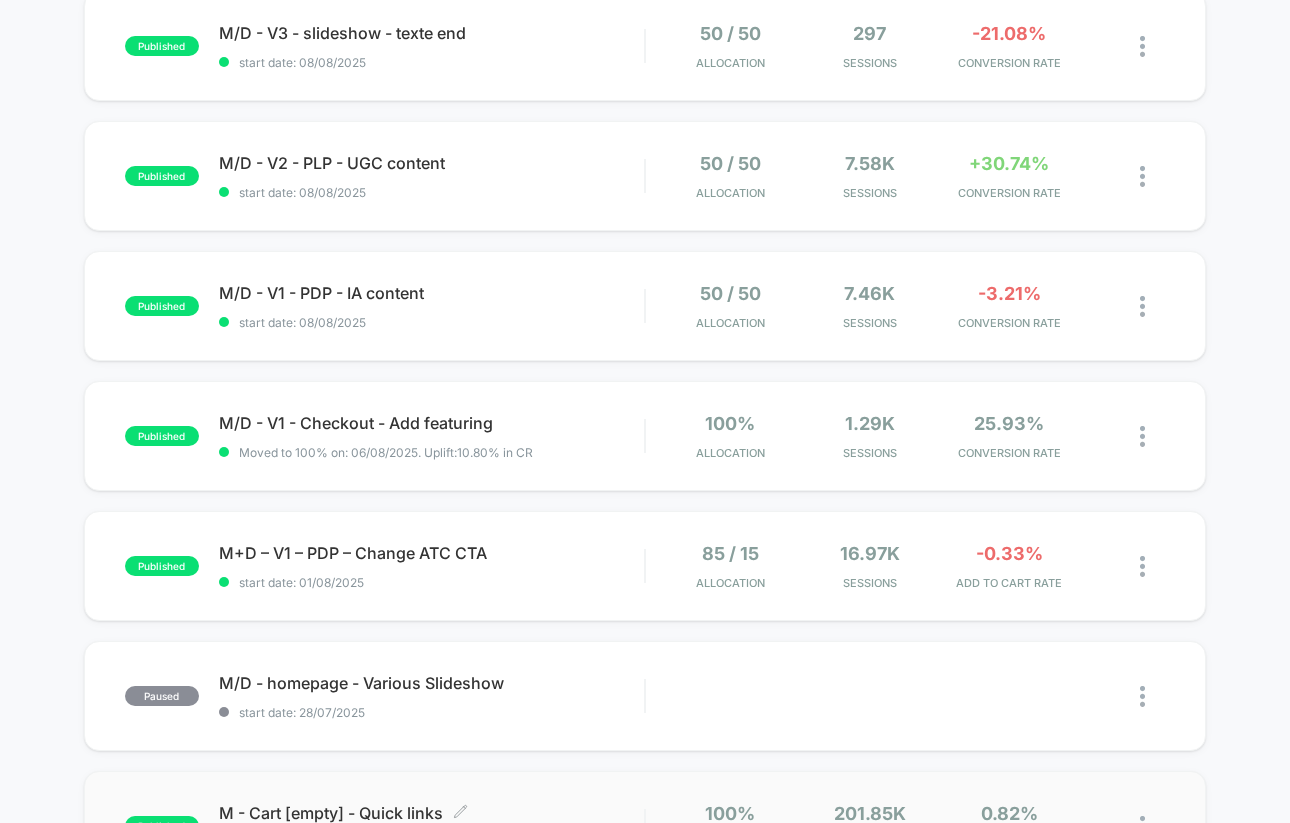 scroll, scrollTop: 0, scrollLeft: 0, axis: both 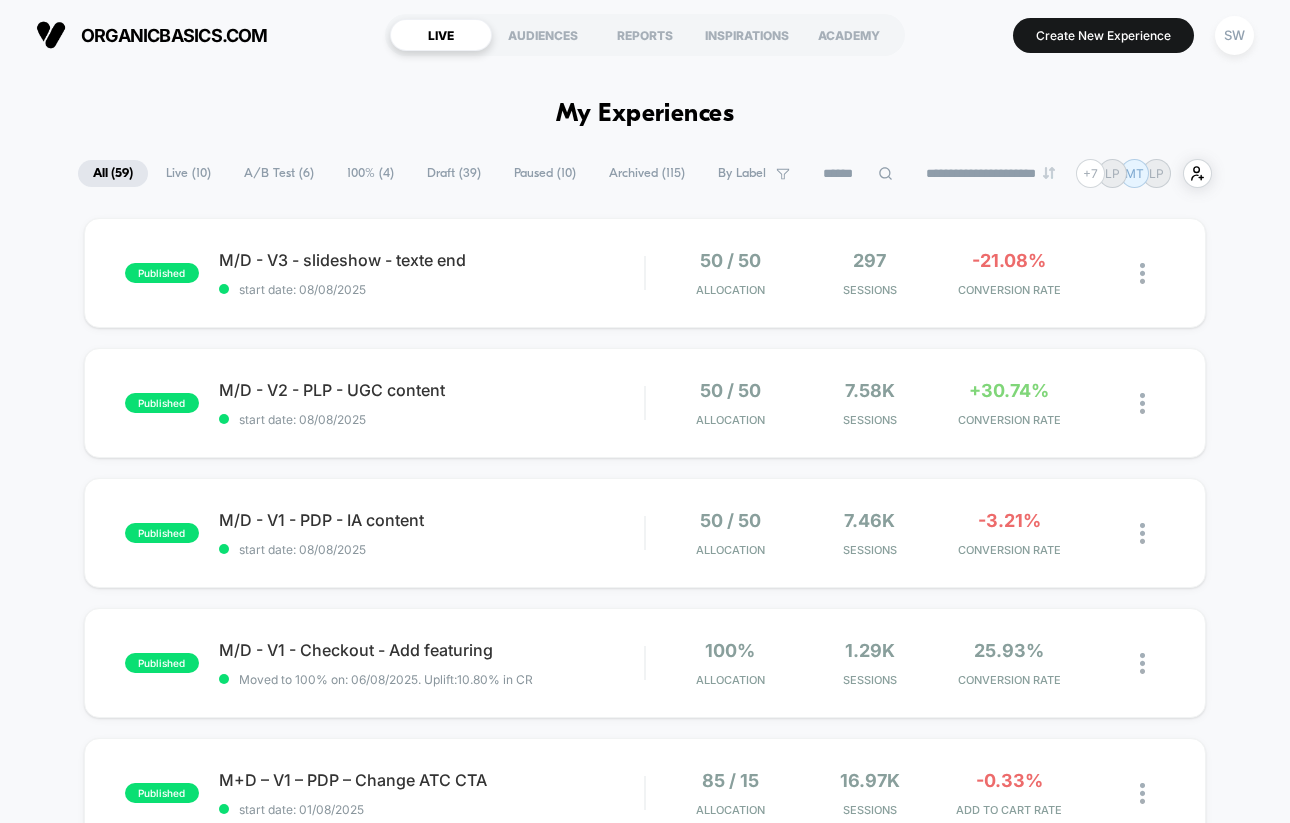 click on "100% ( 4 )" at bounding box center (370, 173) 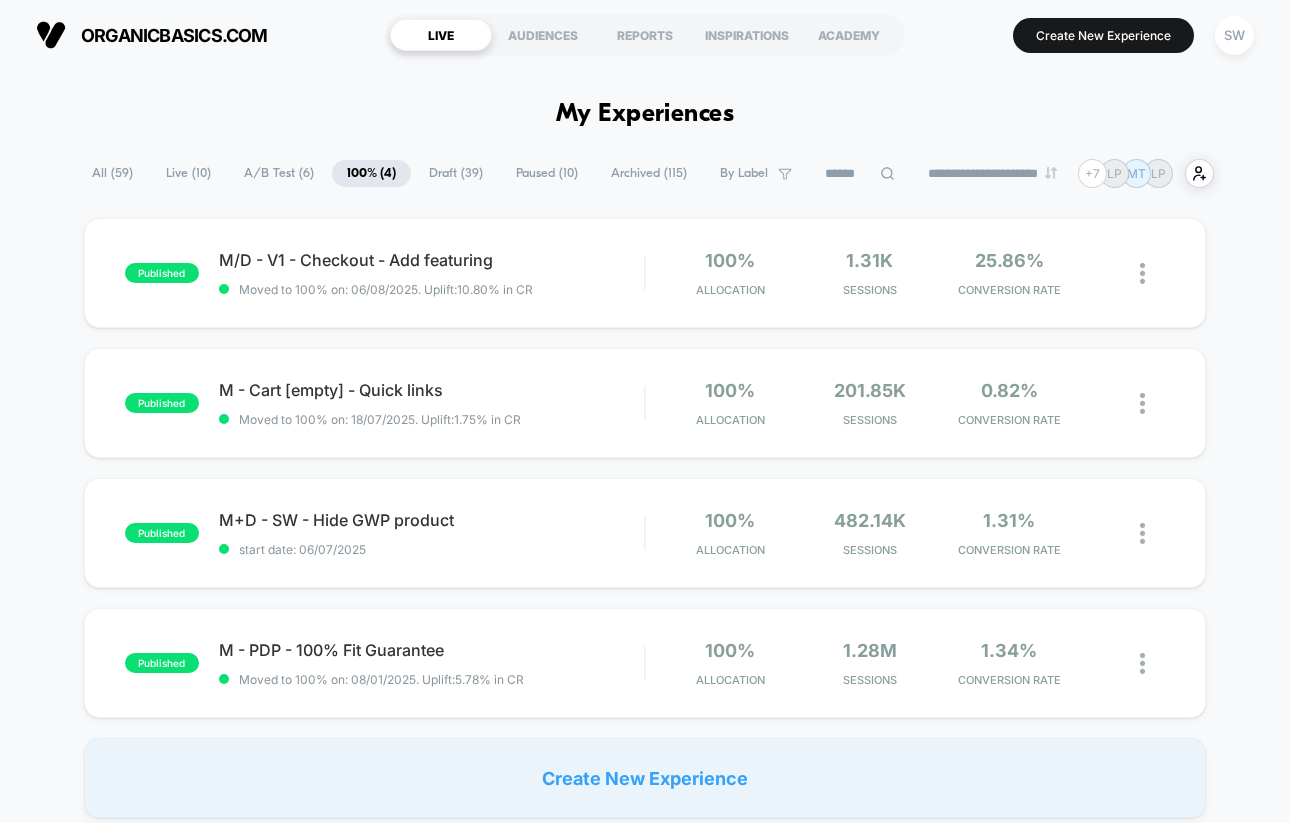click on "A/B Test ( 6 )" at bounding box center (279, 173) 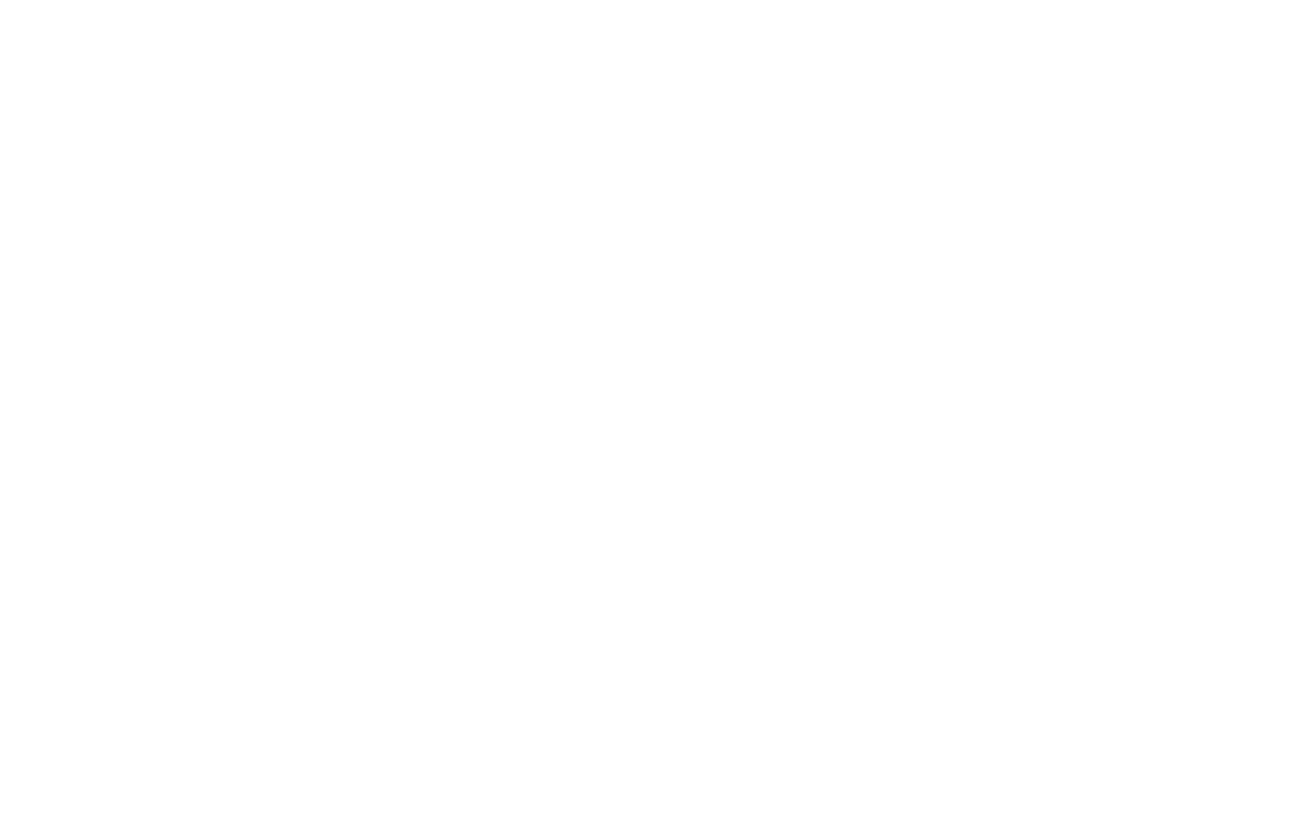 scroll, scrollTop: 0, scrollLeft: 0, axis: both 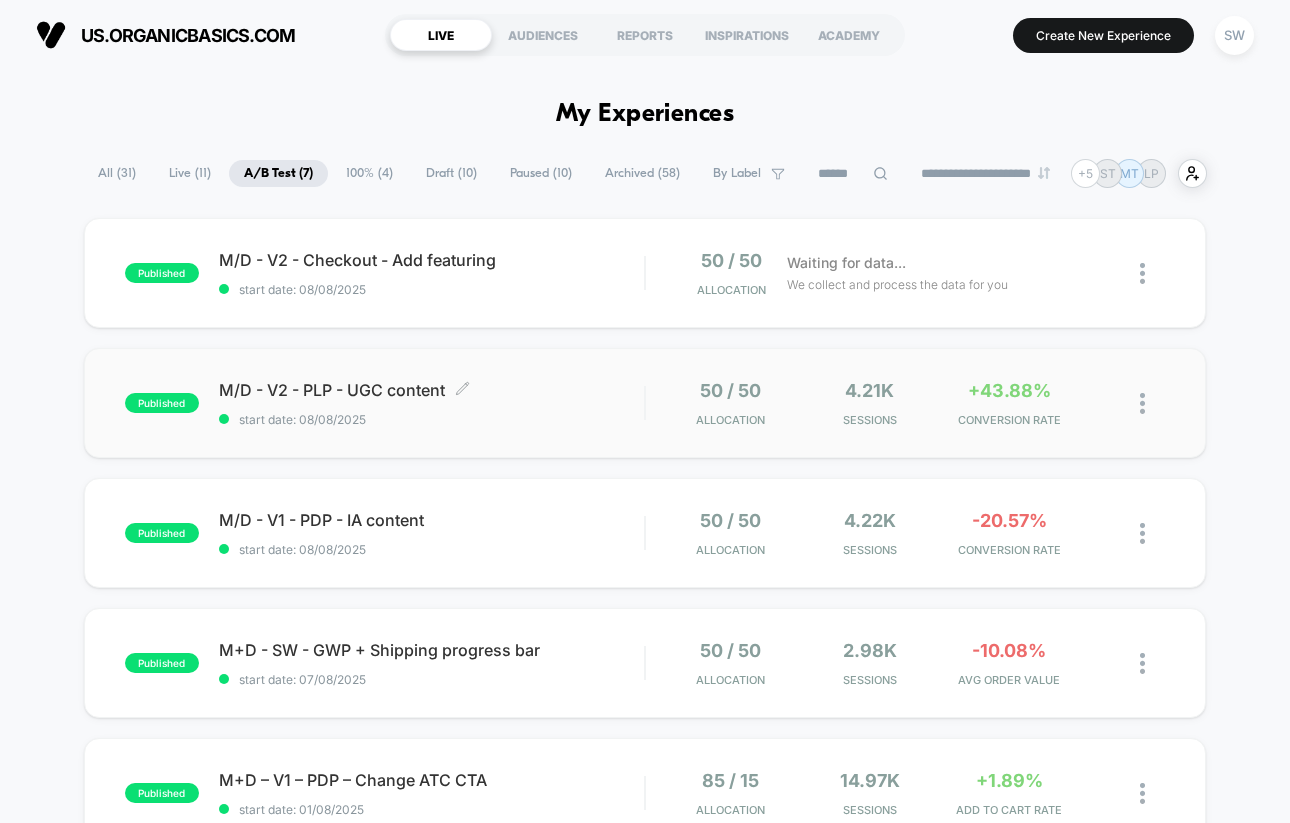 click on "start date: 08/08/2025" at bounding box center [431, 419] 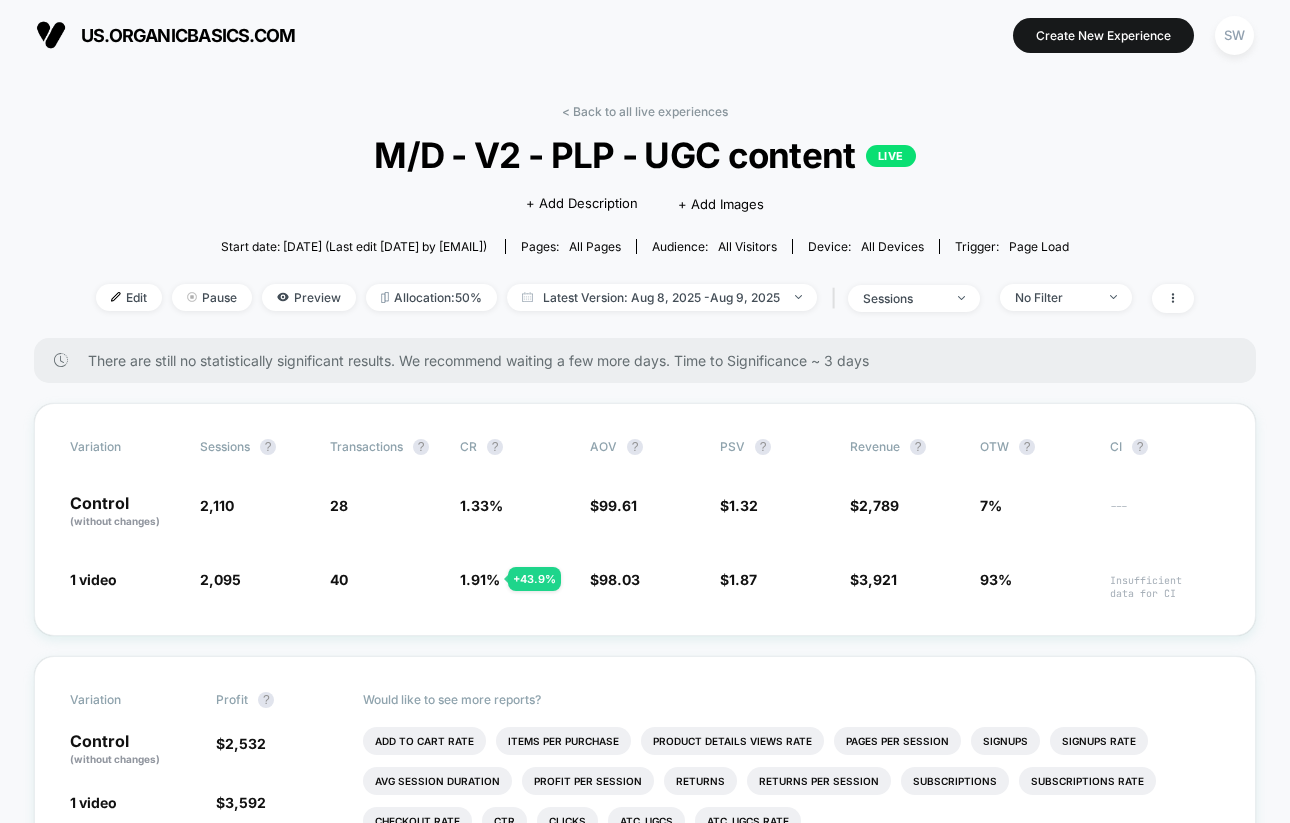 click on "< Back to all live experiences  M/D - V2 - PLP - UGC content LIVE Click to edit experience details + Add Description + Add Images Start date: 08/08/2025 (Last edit 08/08/2025 by lp@organicbasics.com) Pages: all pages Audience: All Visitors Device: all devices Trigger: Page Load Edit Pause  Preview Allocation:  50% Latest Version:     Aug 8, 2025    -    Aug 9, 2025 |   sessions   No Filter There are still no statistically significant results. We recommend waiting a few more days . Time to Significance ~ 3 days Variation Sessions ? Transactions ? CR ? AOV ? PSV ? Revenue ? OTW ? CI ? Control (without changes) 2,110 28 1.33 % $ 99.61 $ 1.32 $ 2,789 7% --- 1 video 2,095 - 0.71 % 40 + 43.9 % 1.91 % + 43.9 % $ 98.03 - 1.6 % $ 1.87 + 41.6 % $ 3,921 + 41.6 % 93% Insufficient  data for CI Variation Profit ? Control (without changes) $ 2,532 1 video $ 3,592 + 42.9 % Would like to see more reports? Add To Cart Rate Items Per Purchase Product Details Views Rate Pages Per Session Signups Signups Rate Avg Session Duration" at bounding box center (645, 2538) 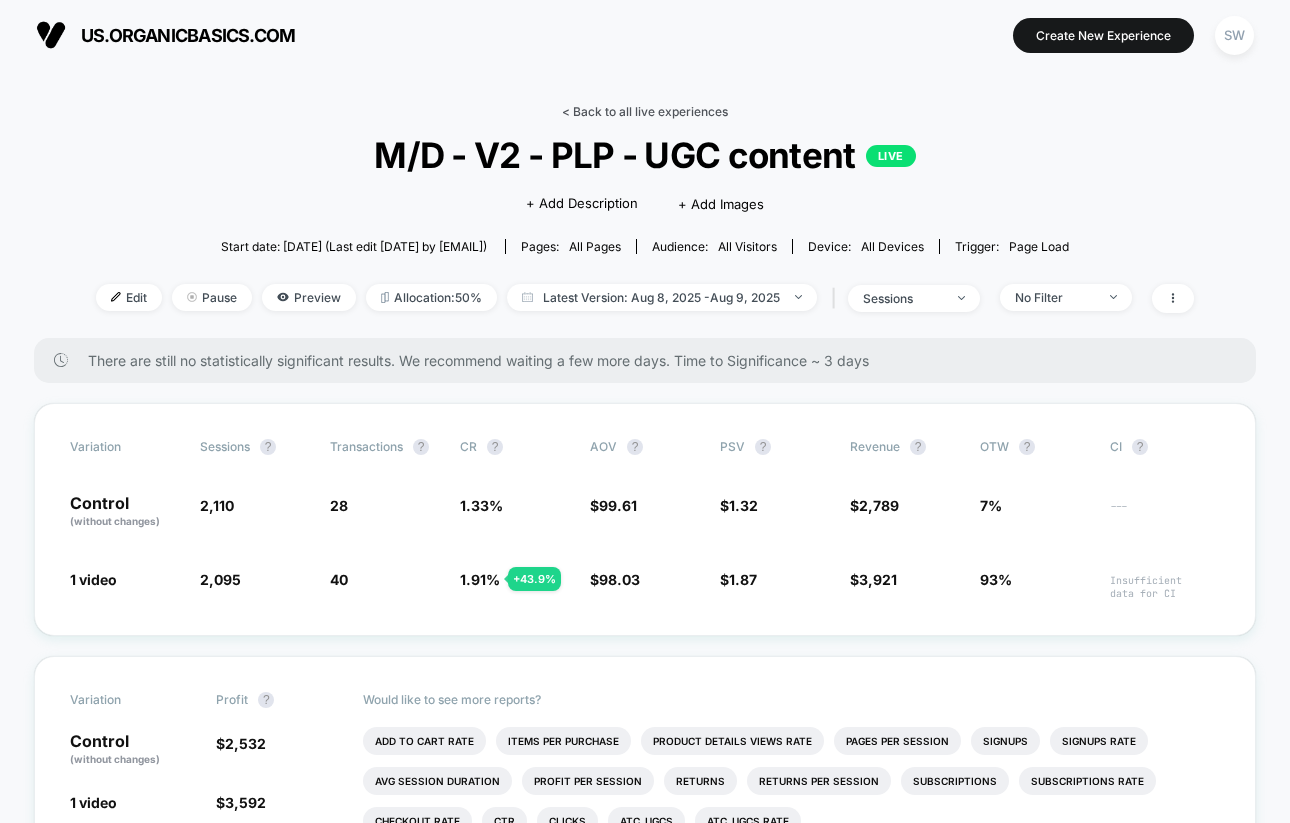 click on "< Back to all live experiences" at bounding box center (645, 111) 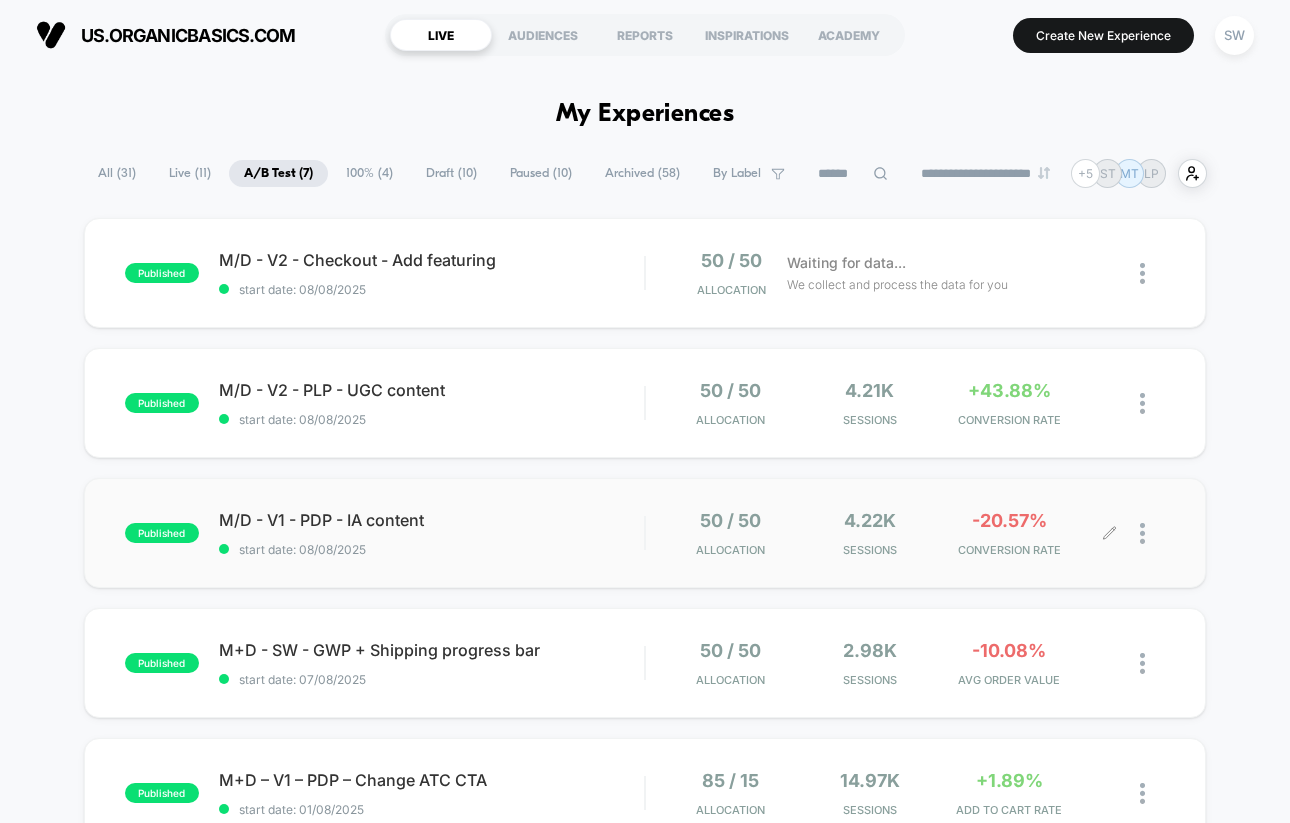 click on "50 / 50 Allocation 4.22k Sessions -20.57% CONVERSION RATE" at bounding box center (905, 533) 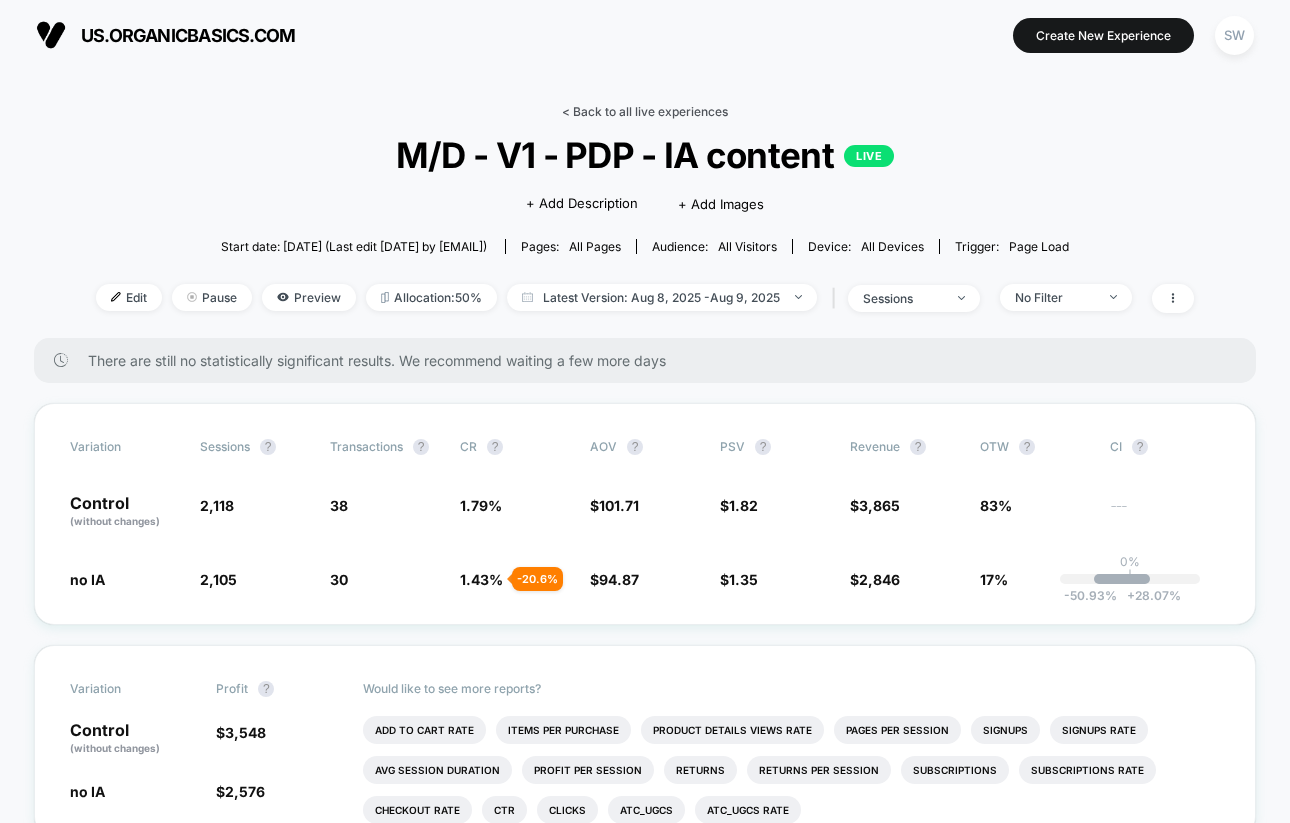click on "< Back to all live experiences" at bounding box center (645, 111) 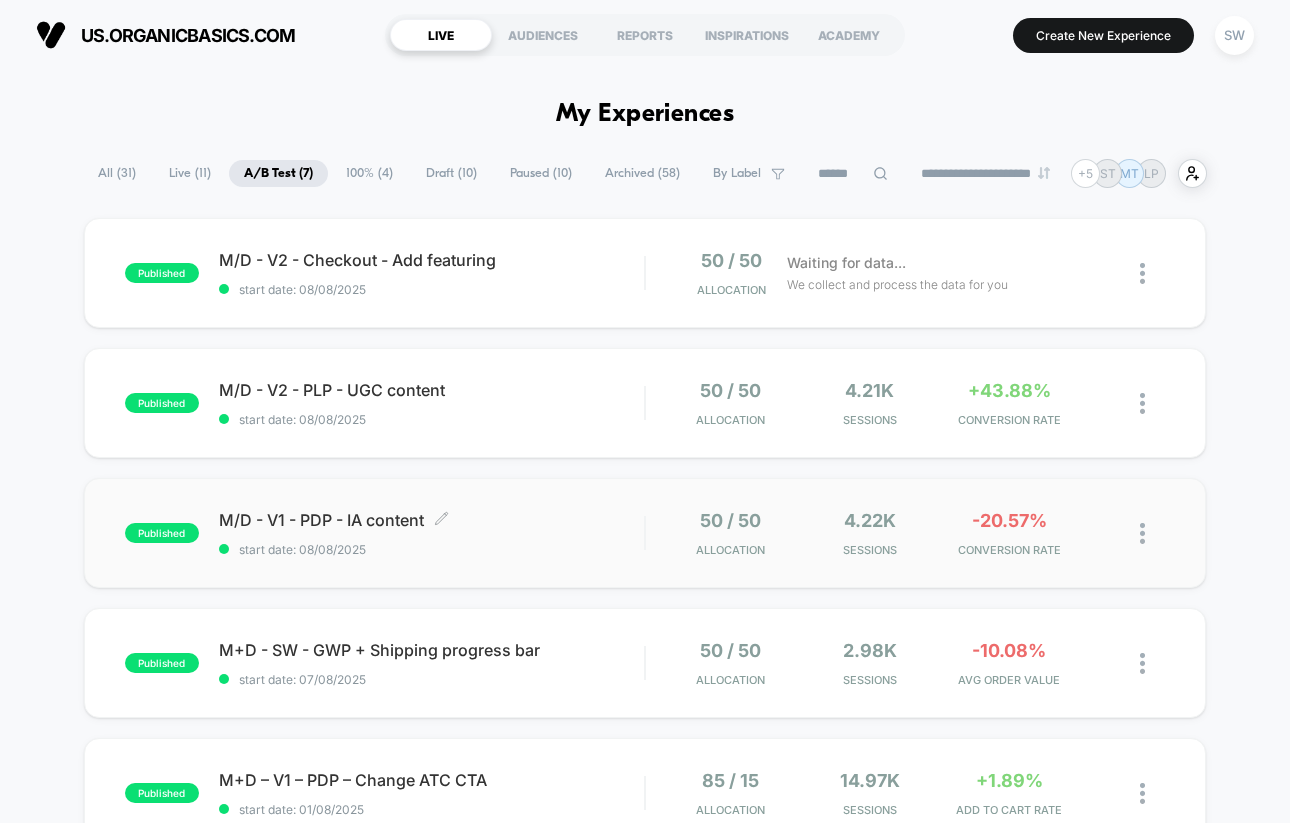 click on "start date: 08/08/2025" at bounding box center (431, 549) 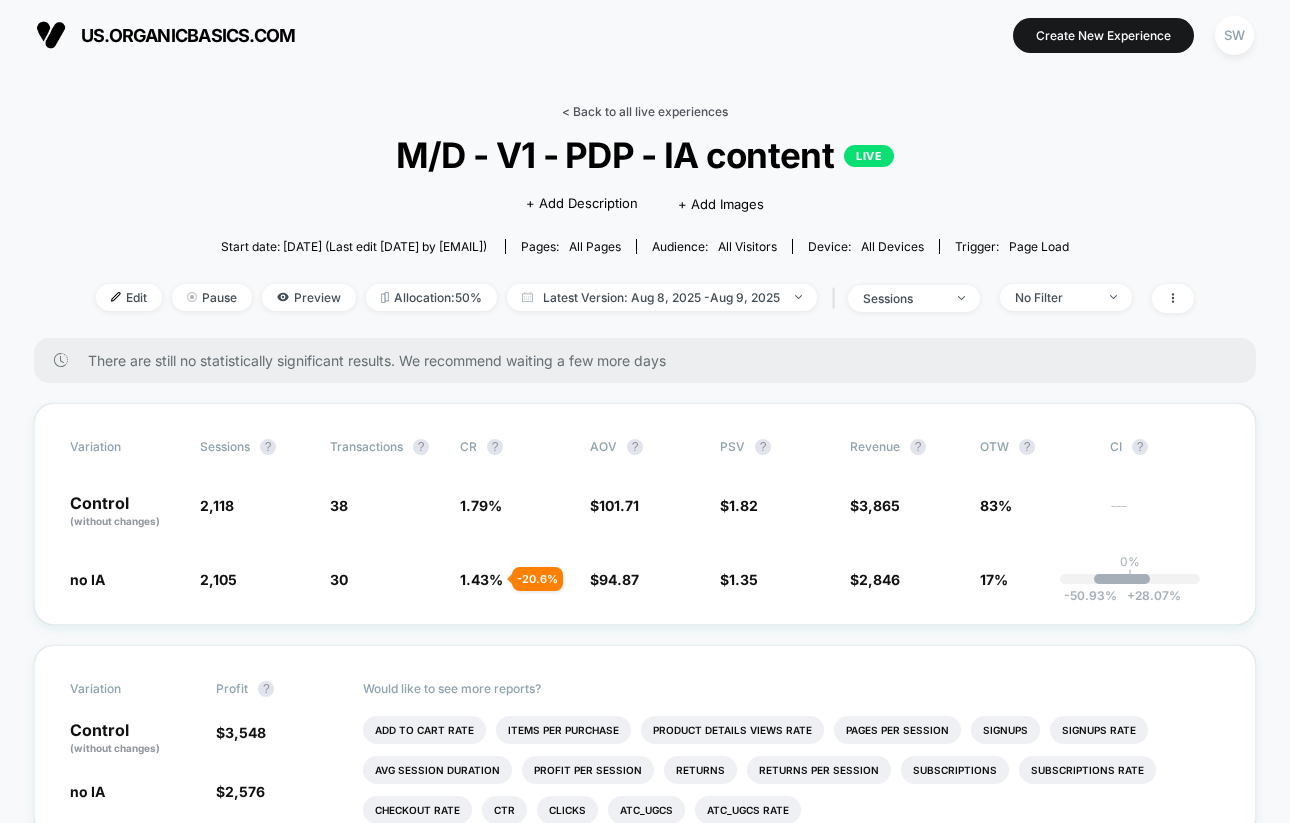 click on "< Back to all live experiences" at bounding box center [645, 111] 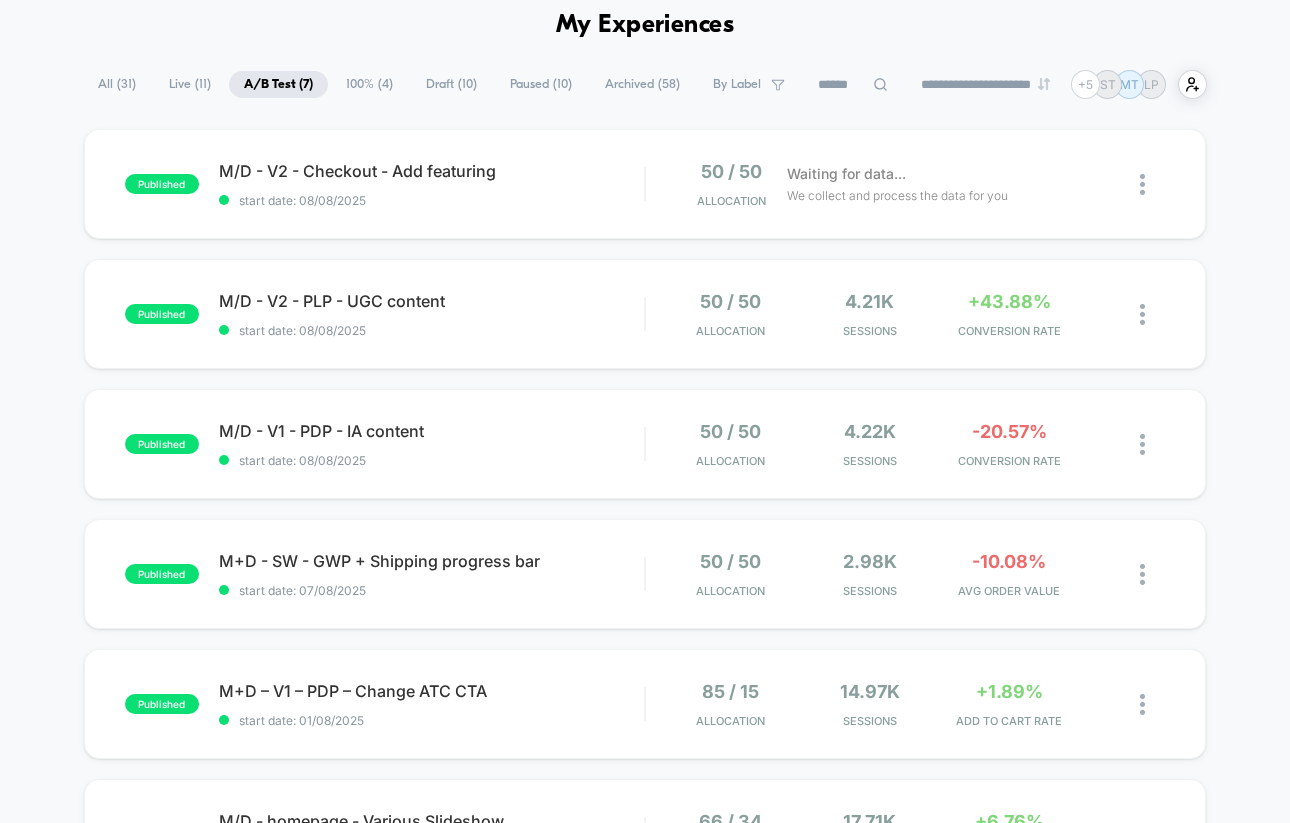 scroll, scrollTop: 91, scrollLeft: 0, axis: vertical 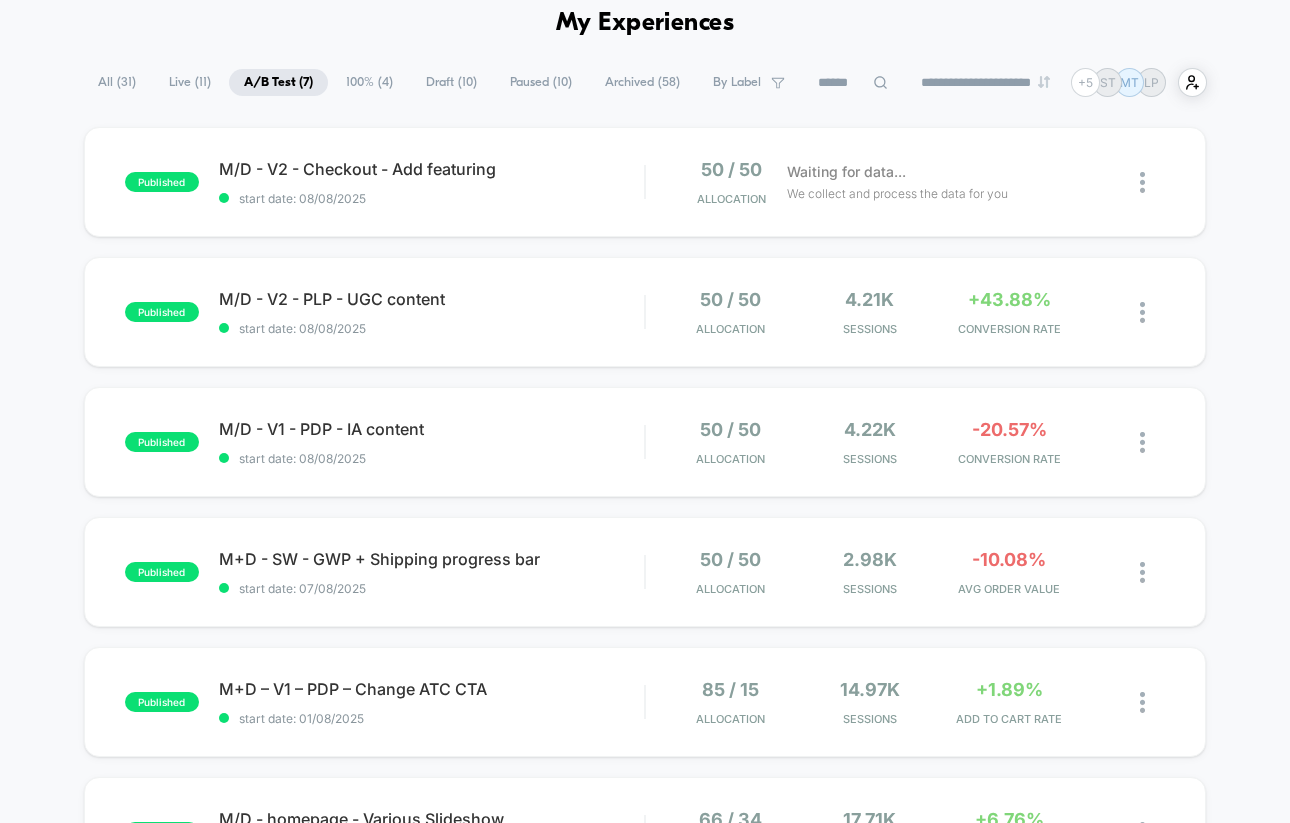 click on "published M+D - SW - GWP + Shipping progress bar start date: 07/08/2025 50 / 50 Allocation 2.98k Sessions -10.08% AVG ORDER VALUE" at bounding box center (645, 572) 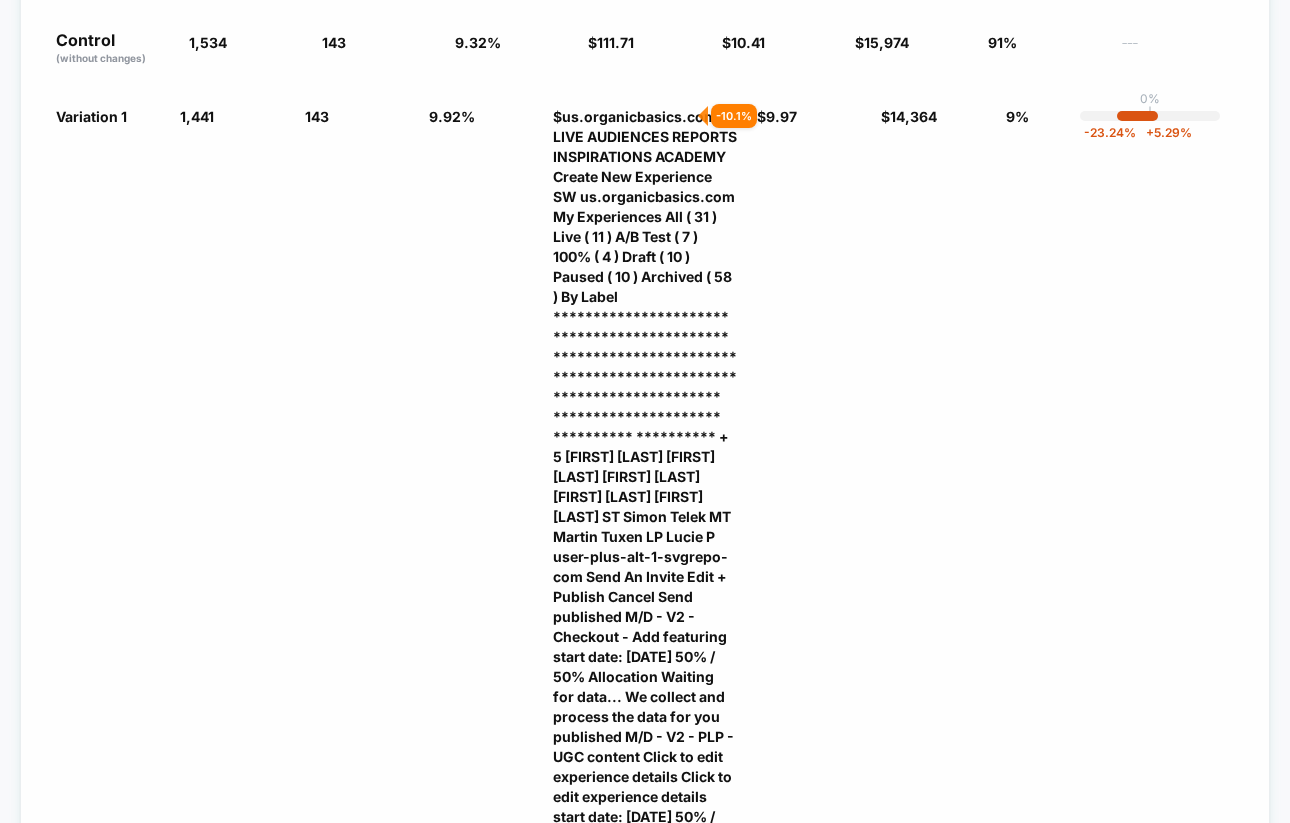 scroll, scrollTop: 0, scrollLeft: 0, axis: both 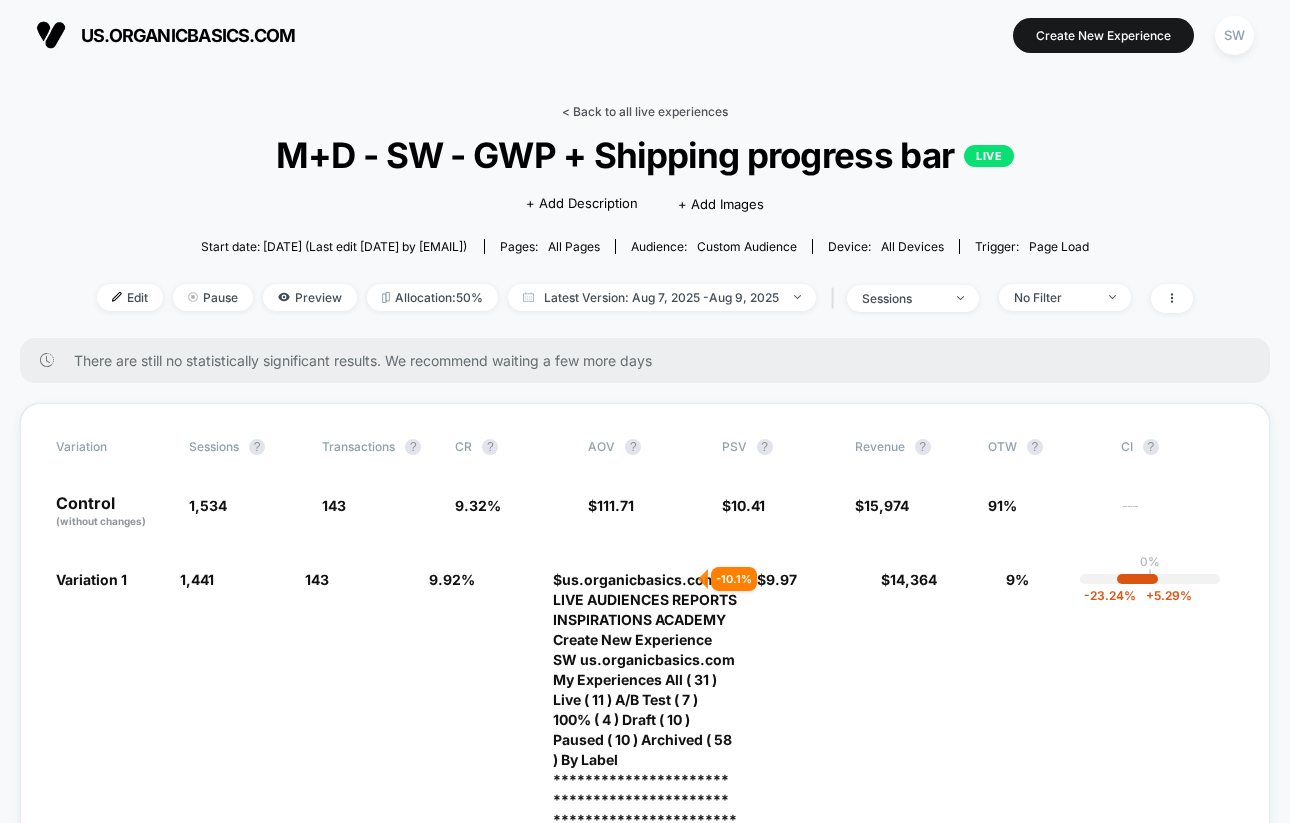 click on "< Back to all live experiences" at bounding box center (645, 111) 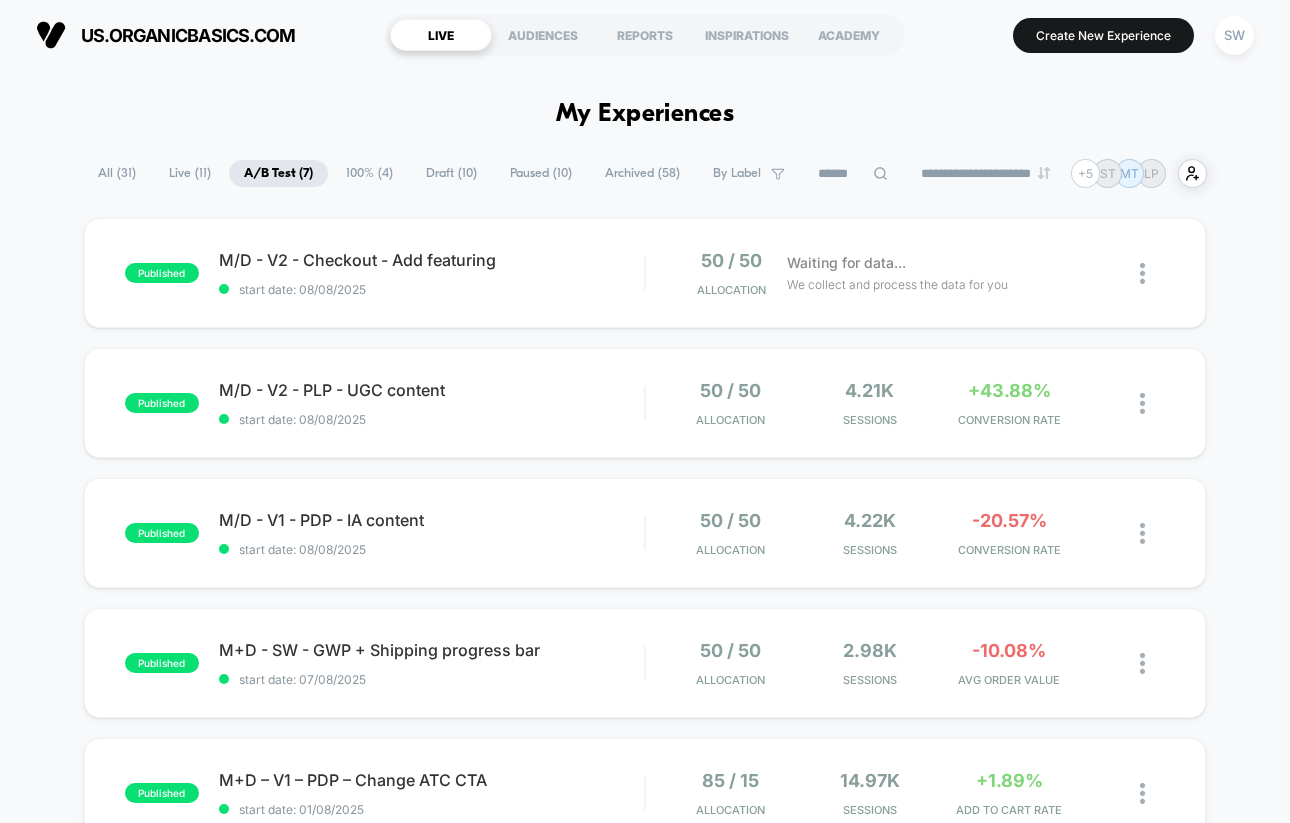 click on "My Experiences" at bounding box center [645, 114] 